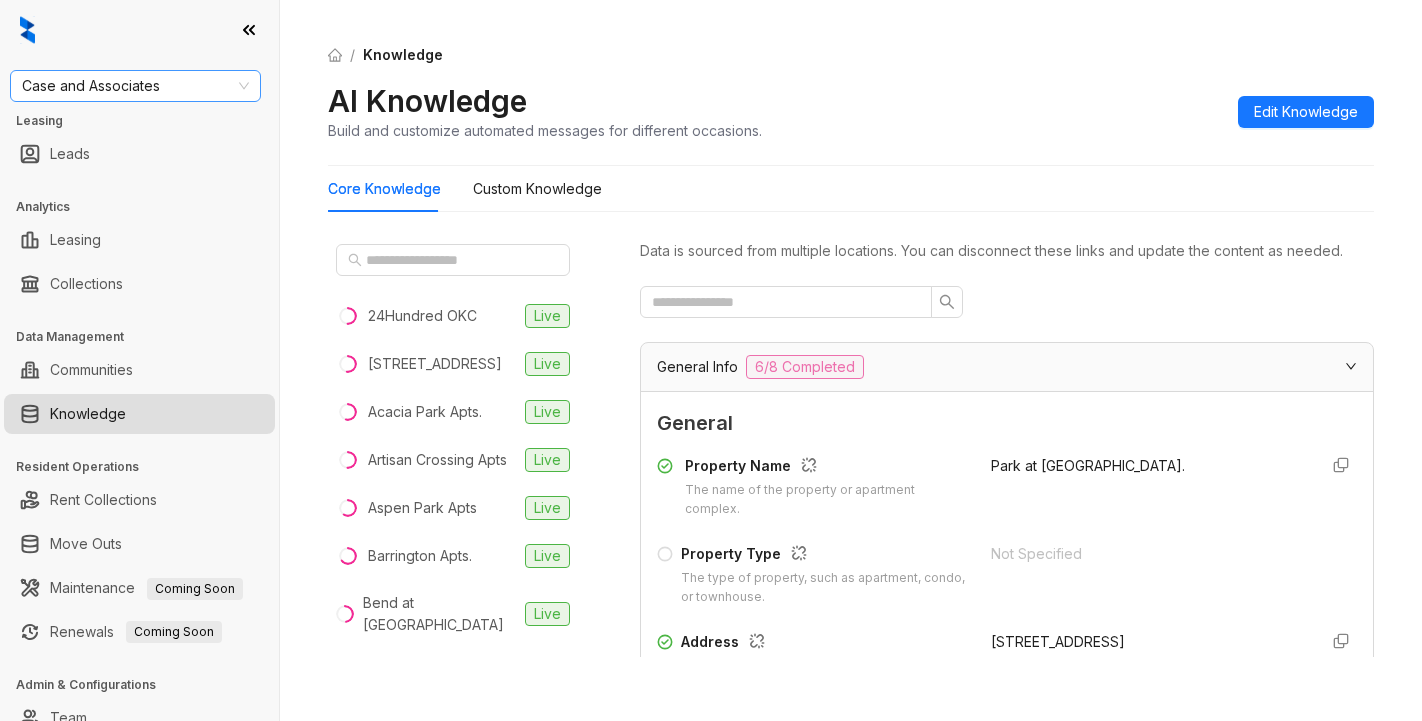 scroll, scrollTop: 0, scrollLeft: 0, axis: both 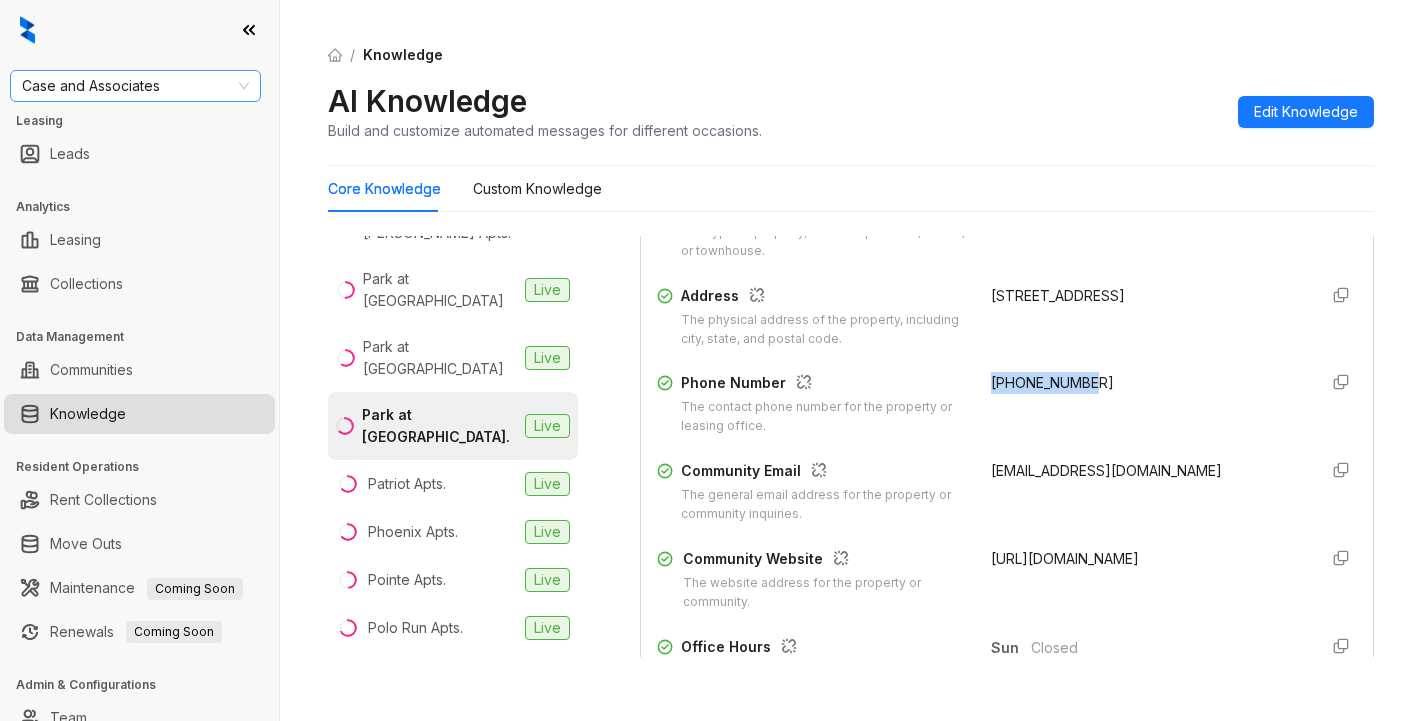 click on "Case and Associates" at bounding box center (135, 86) 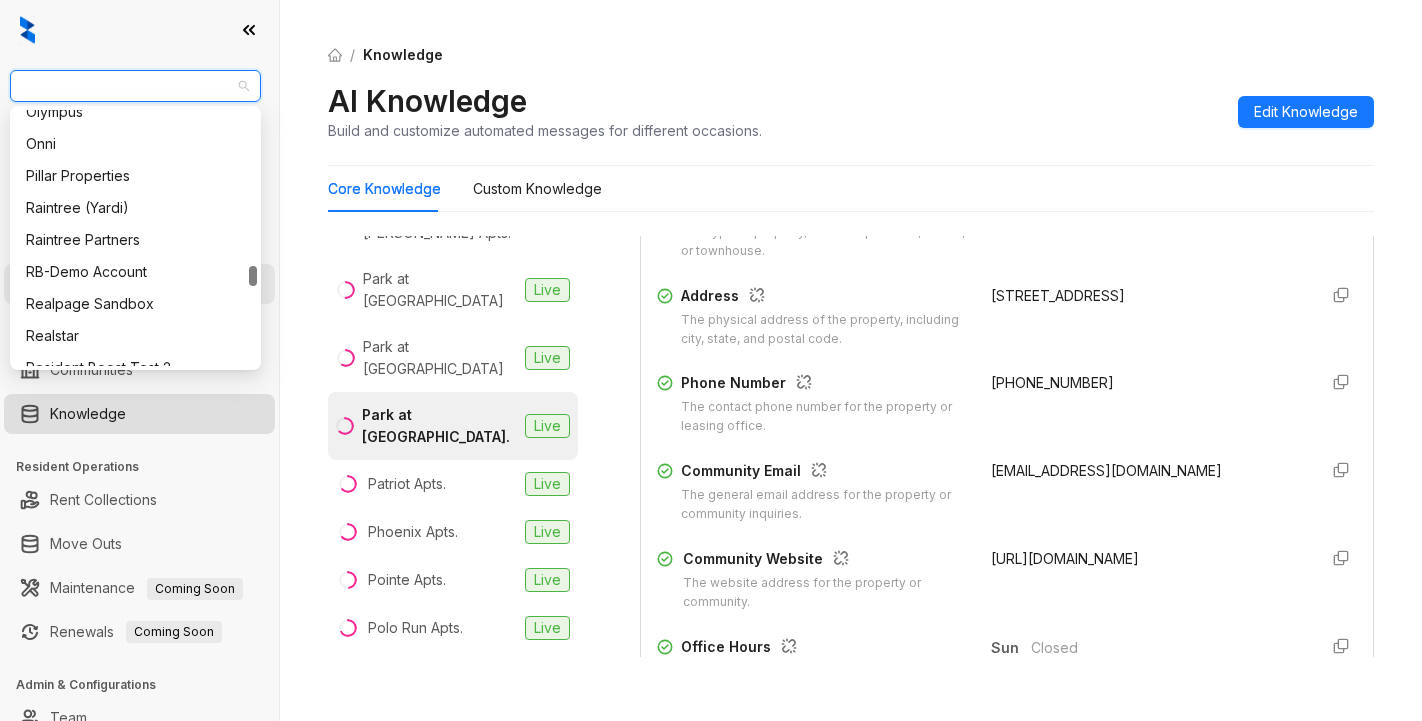 scroll, scrollTop: 1947, scrollLeft: 0, axis: vertical 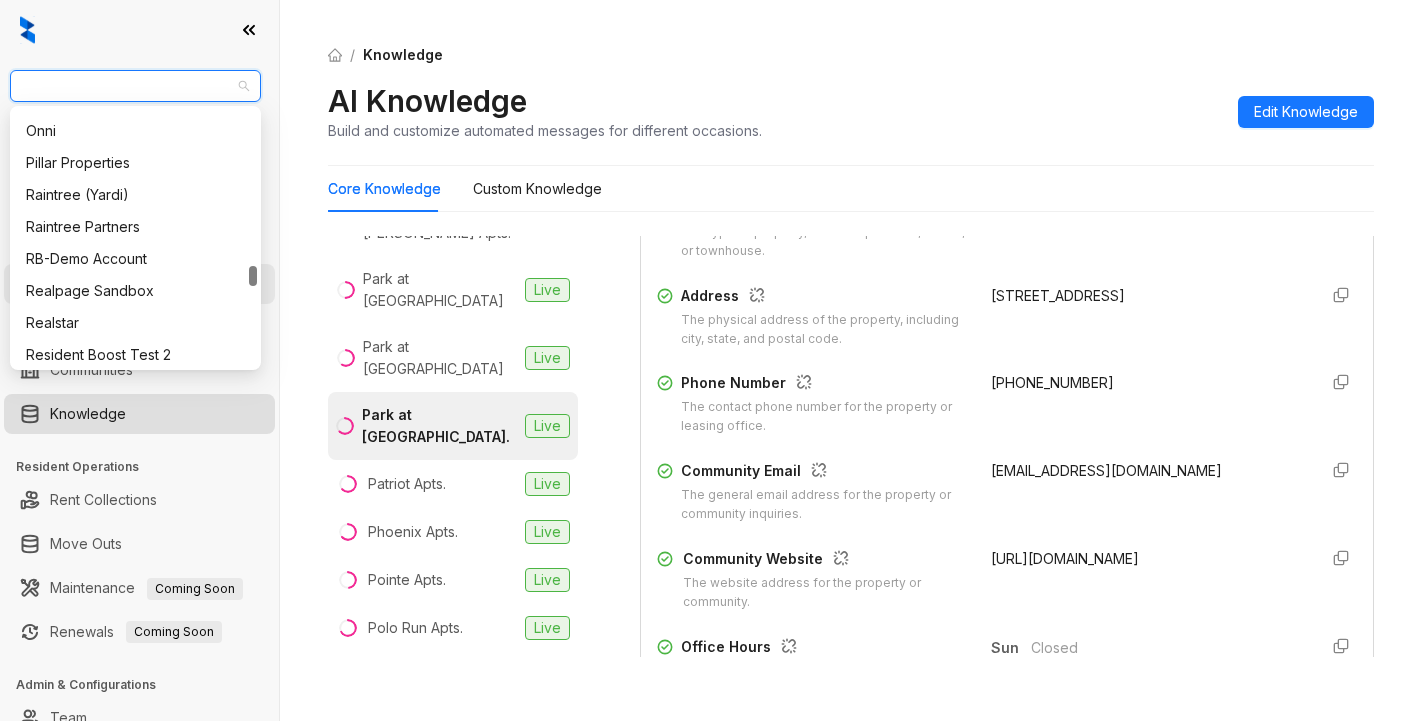 drag, startPoint x: 256, startPoint y: 127, endPoint x: 262, endPoint y: 283, distance: 156.11534 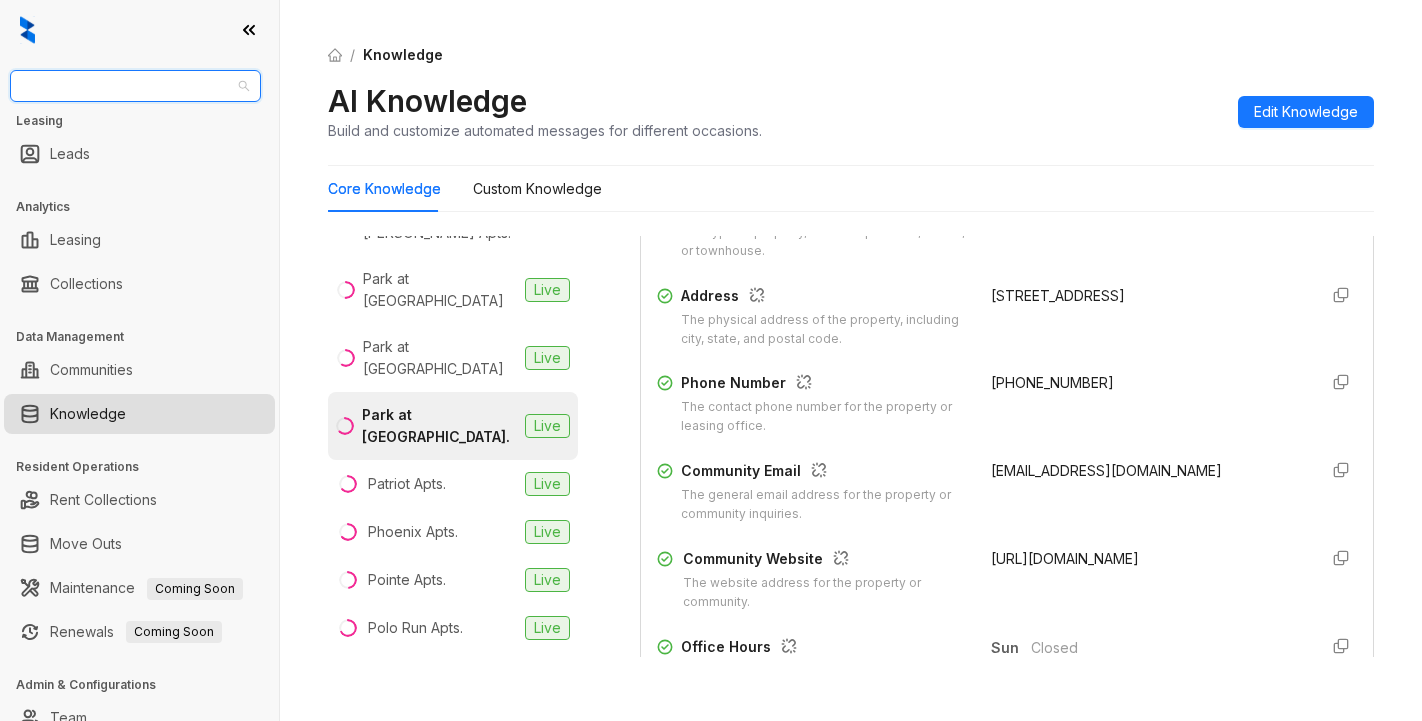 click on "Case and Associates" at bounding box center (135, 86) 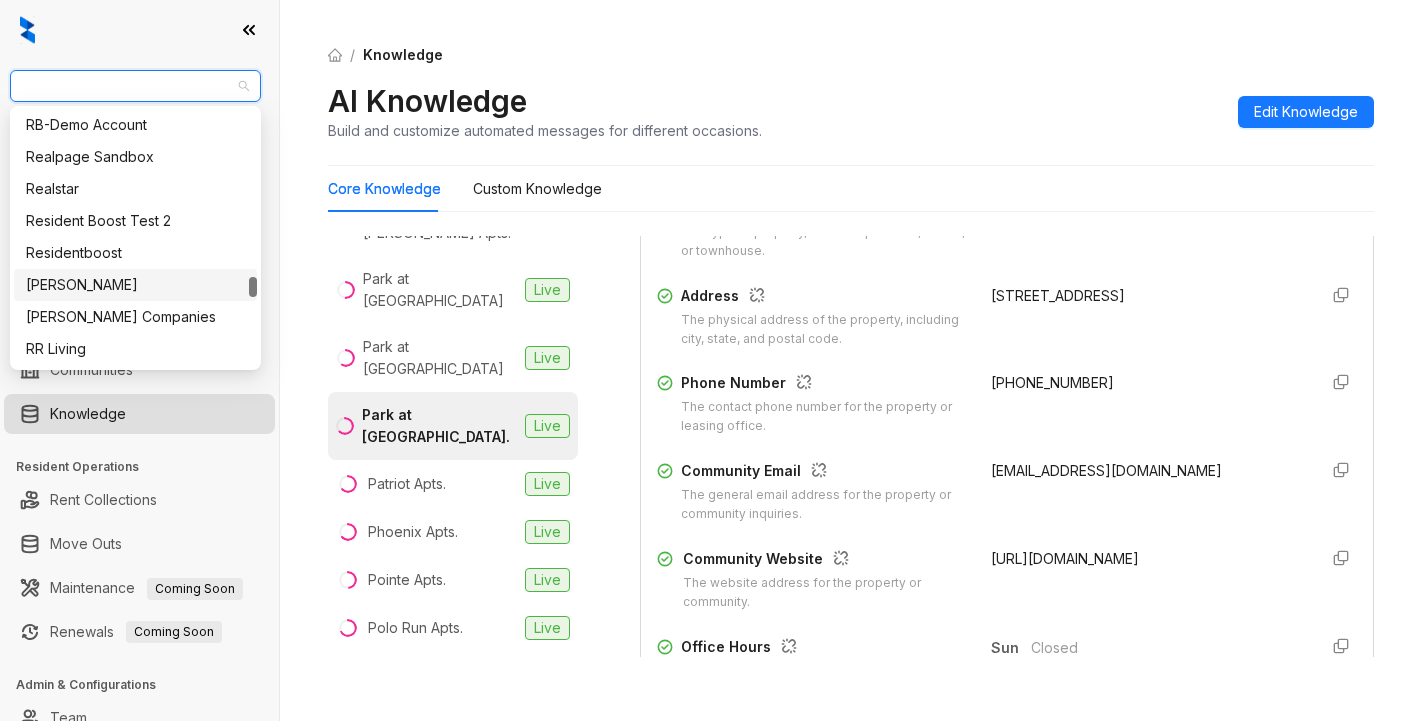 scroll, scrollTop: 2014, scrollLeft: 0, axis: vertical 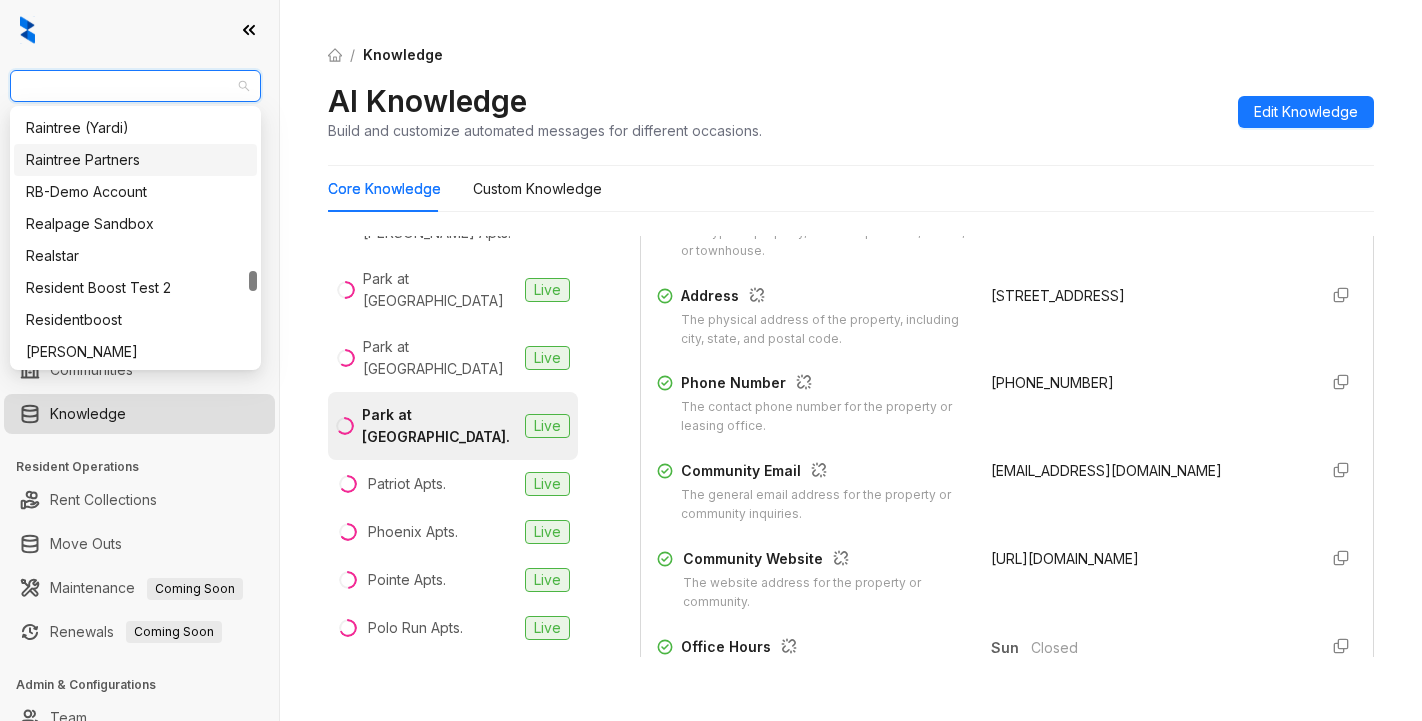 click on "Raintree Partners" at bounding box center [135, 160] 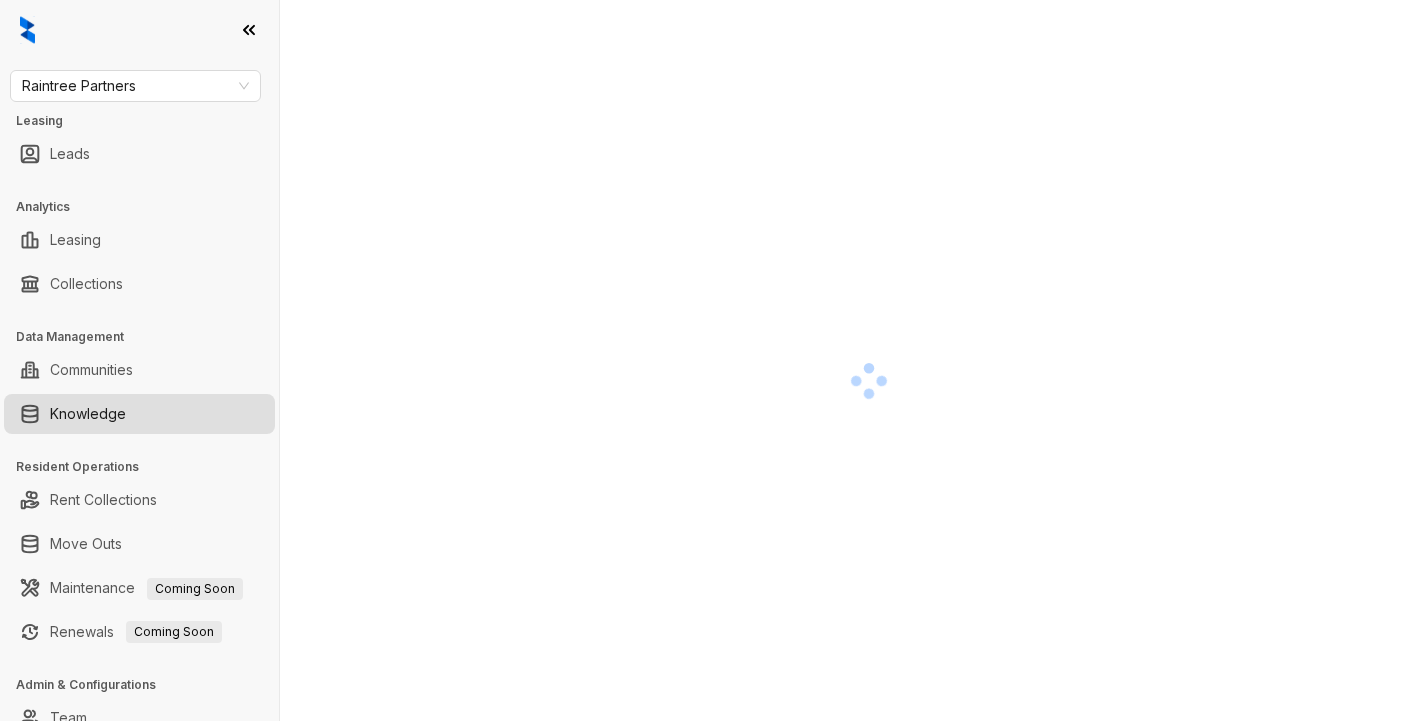 scroll, scrollTop: 0, scrollLeft: 0, axis: both 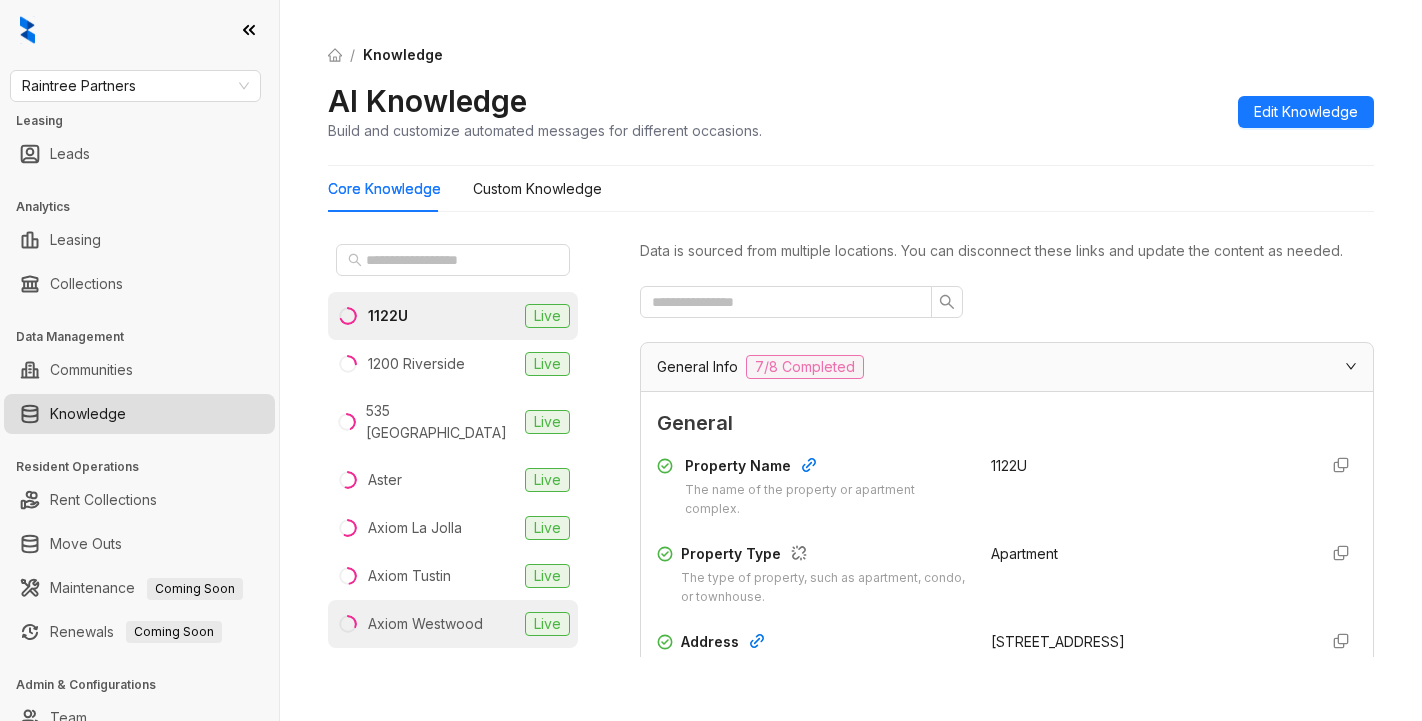 click on "Axiom Westwood" at bounding box center (425, 624) 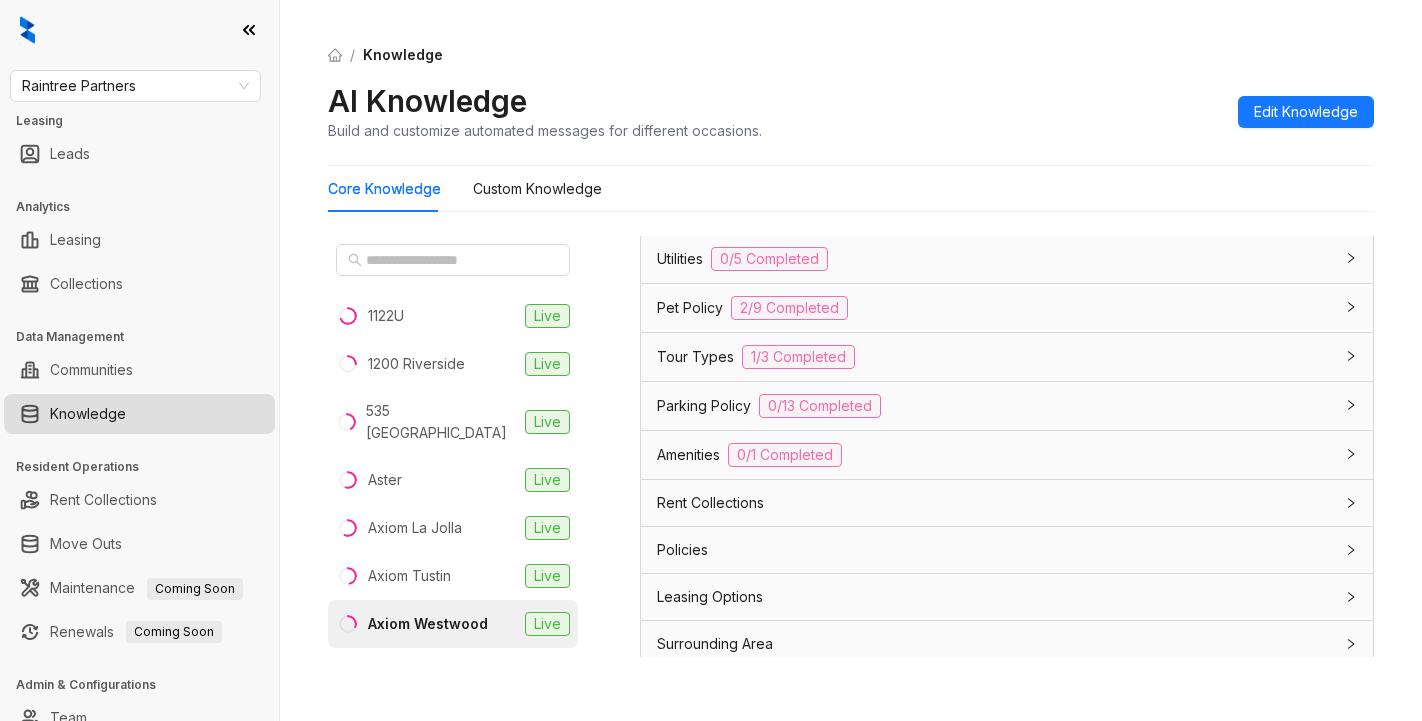 scroll, scrollTop: 1500, scrollLeft: 0, axis: vertical 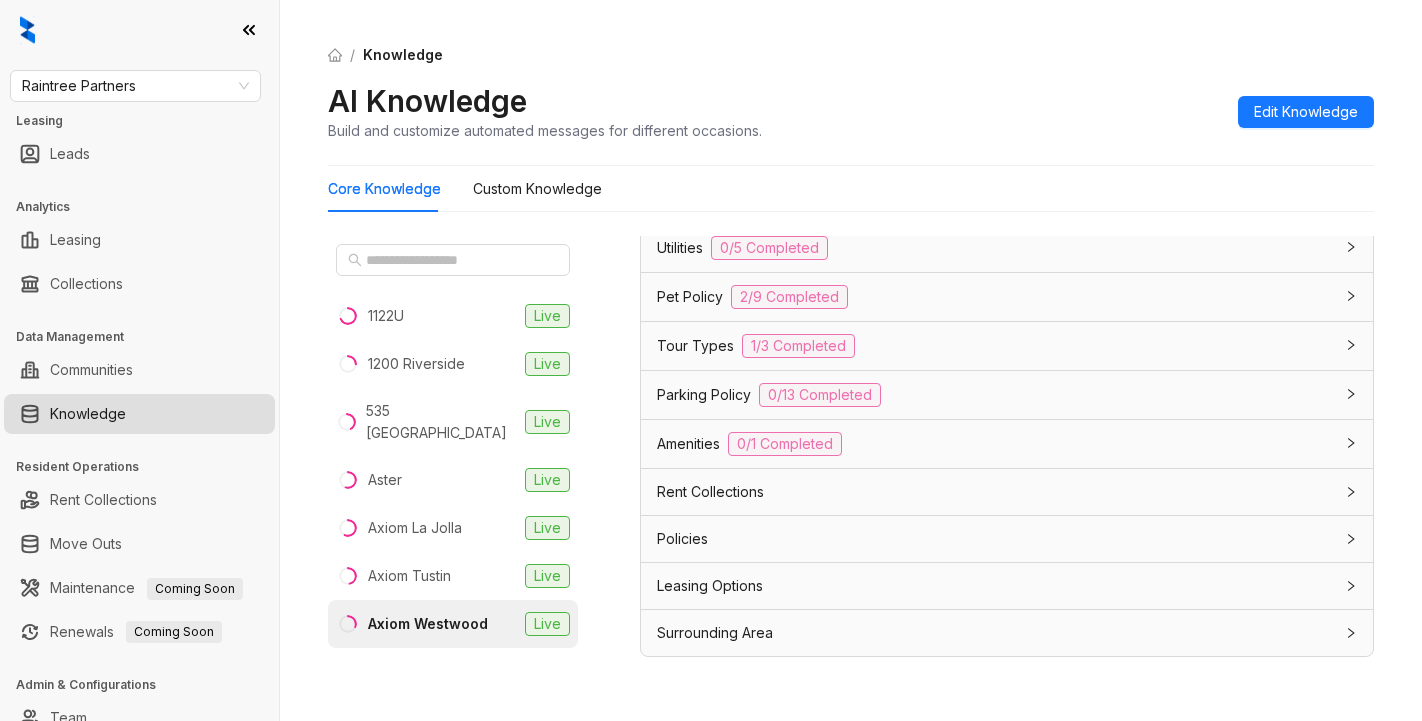 click at bounding box center [1345, 586] 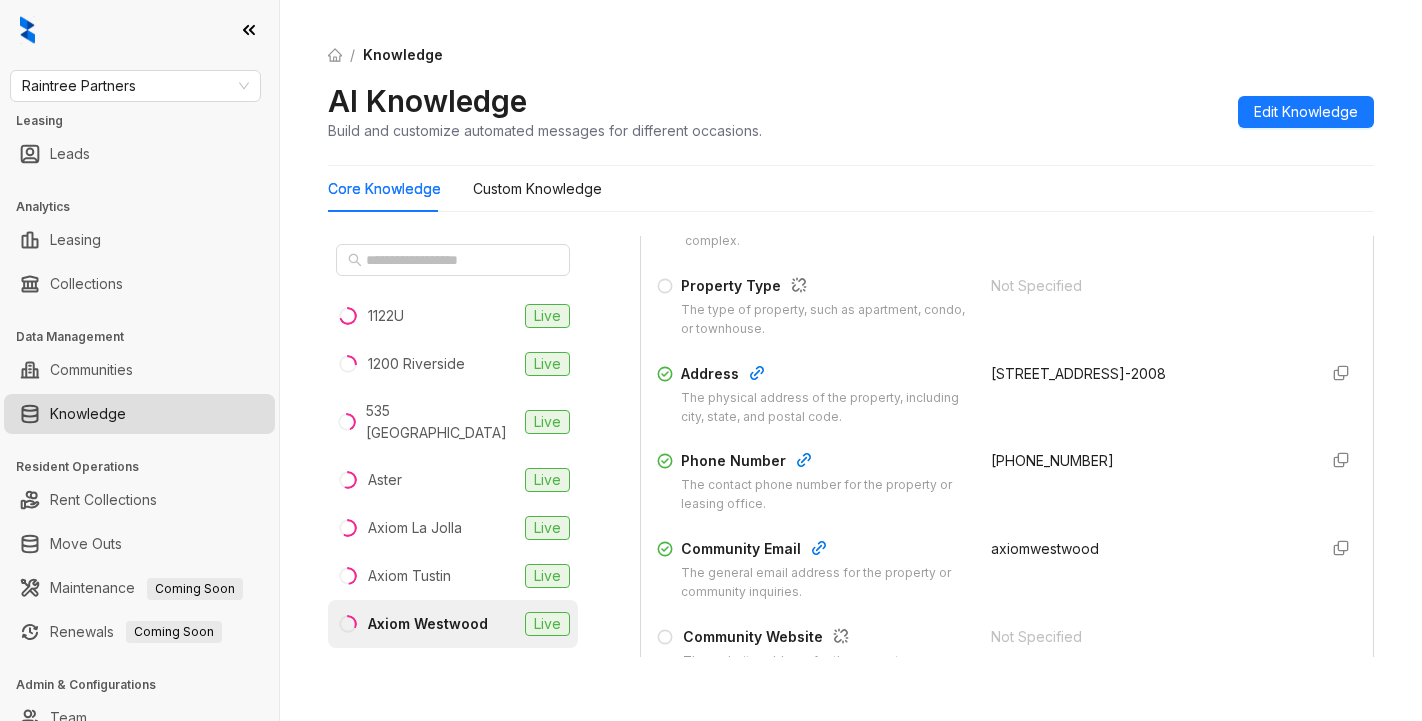 scroll, scrollTop: 333, scrollLeft: 0, axis: vertical 